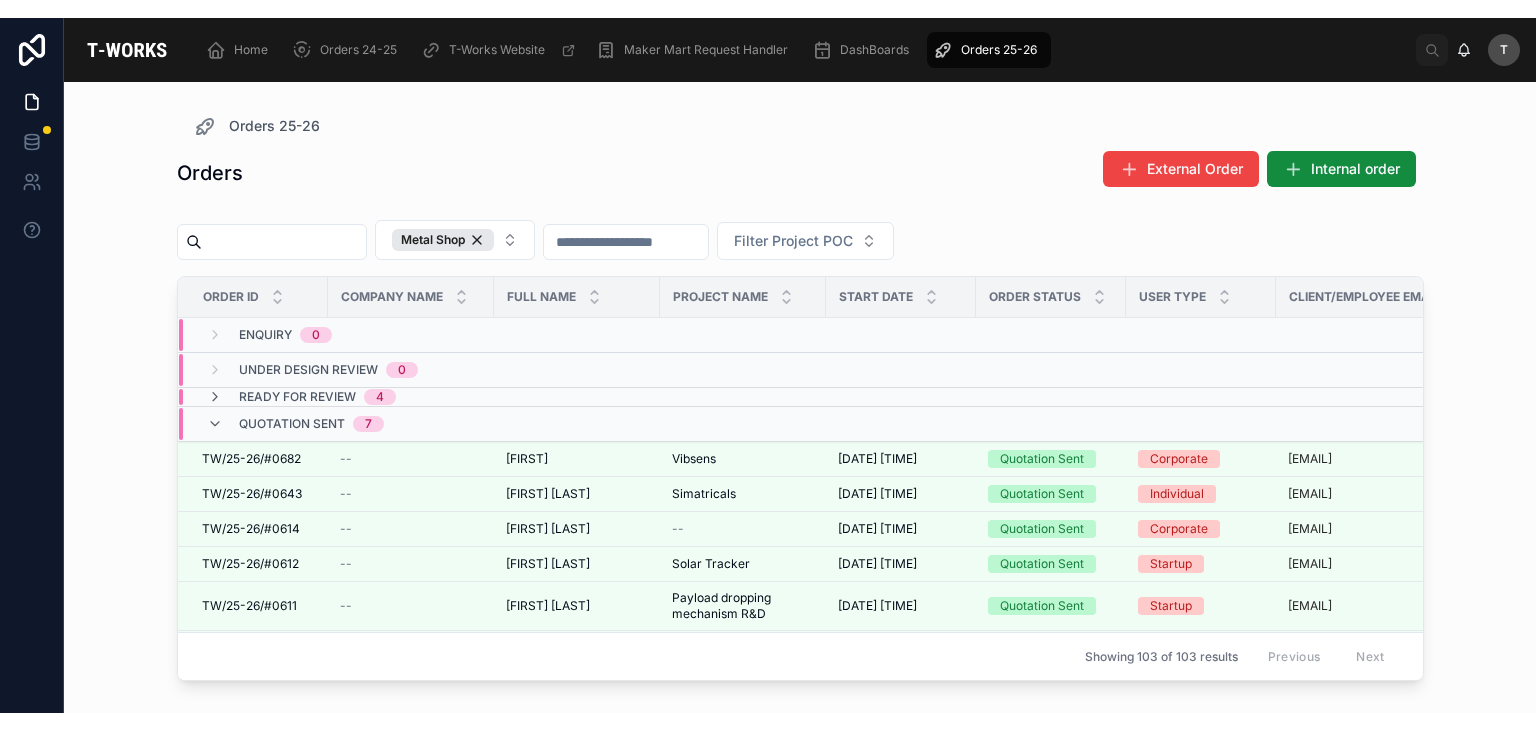 scroll, scrollTop: 0, scrollLeft: 0, axis: both 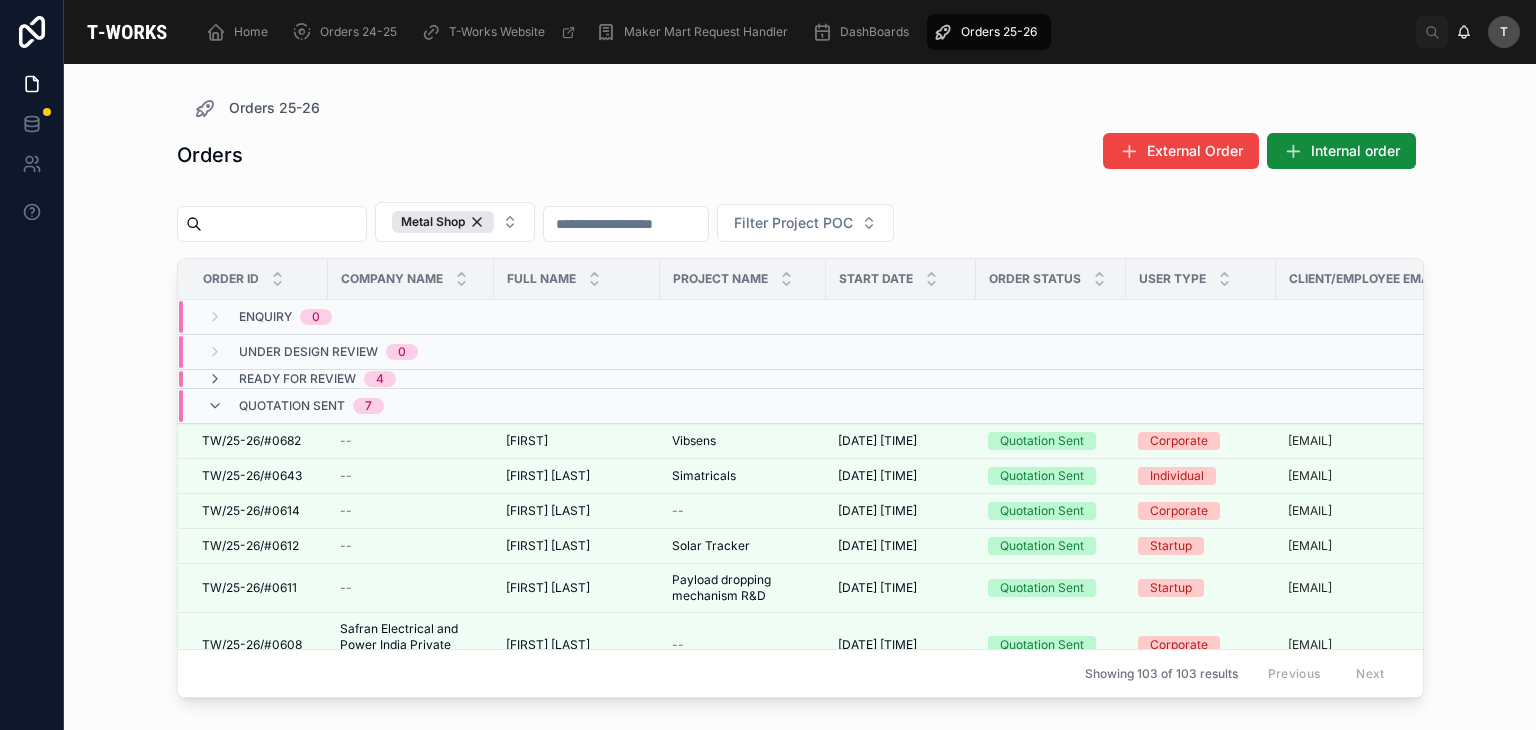 click on "Quotation Sent" at bounding box center (292, 406) 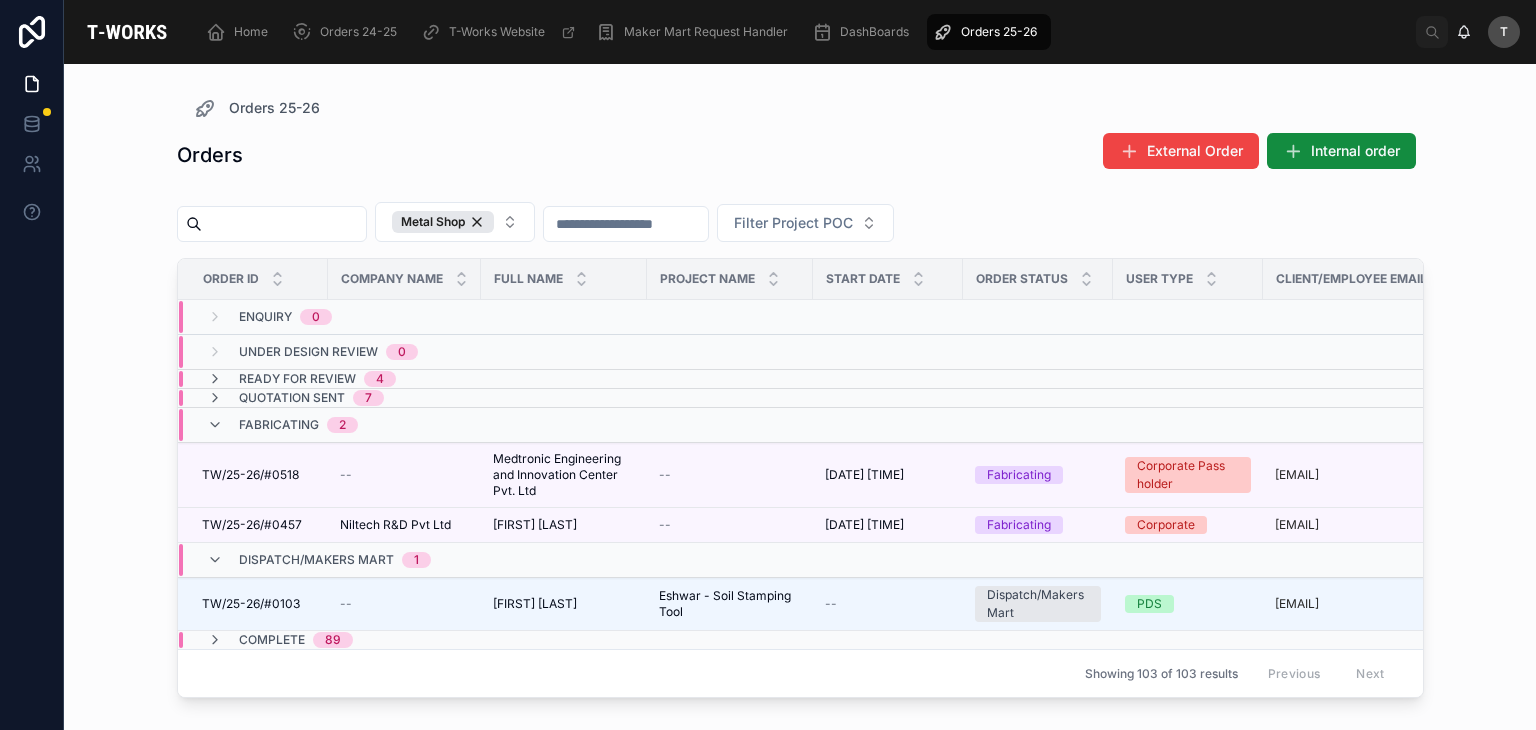 click on "Fabricating" at bounding box center [279, 425] 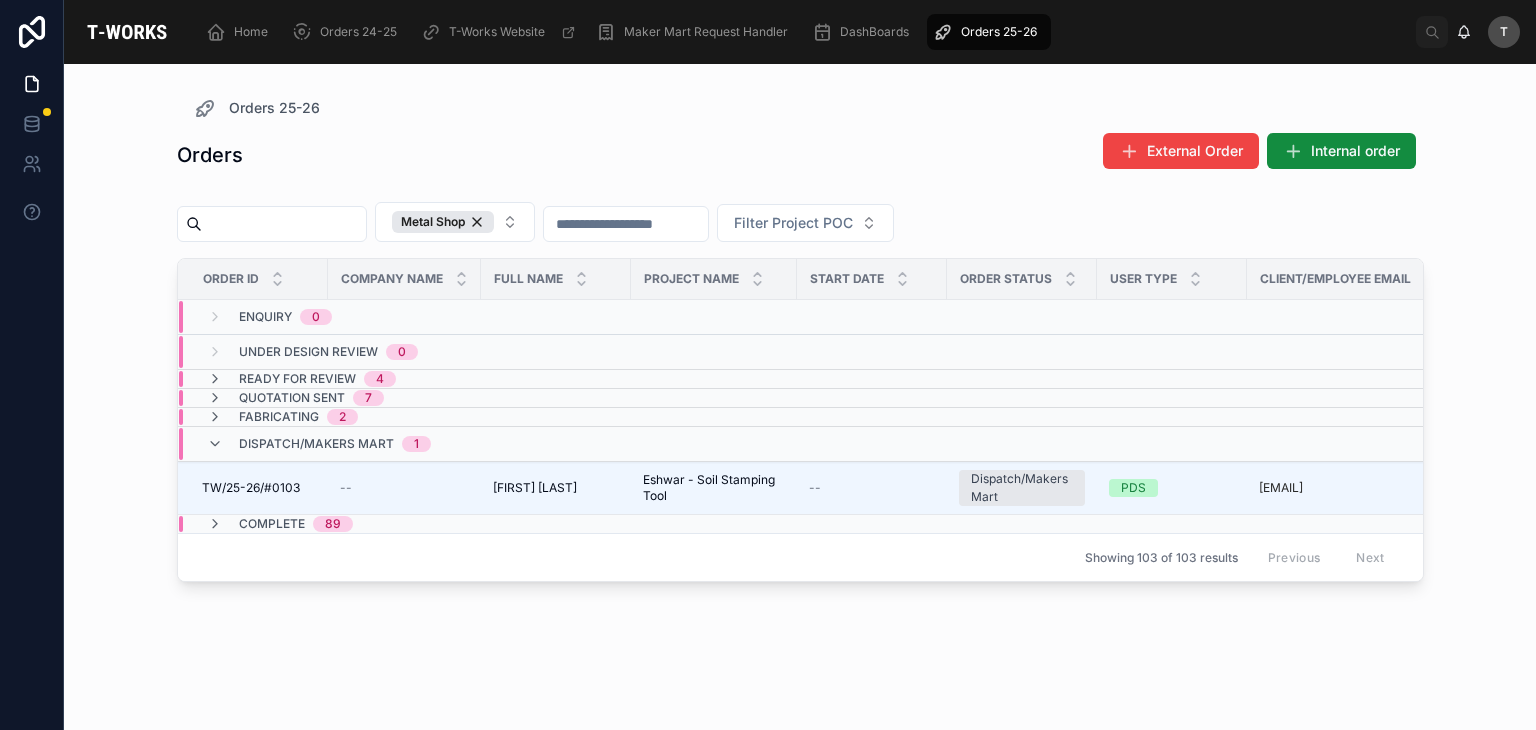click on "Dispatch/Makers Mart" at bounding box center (316, 444) 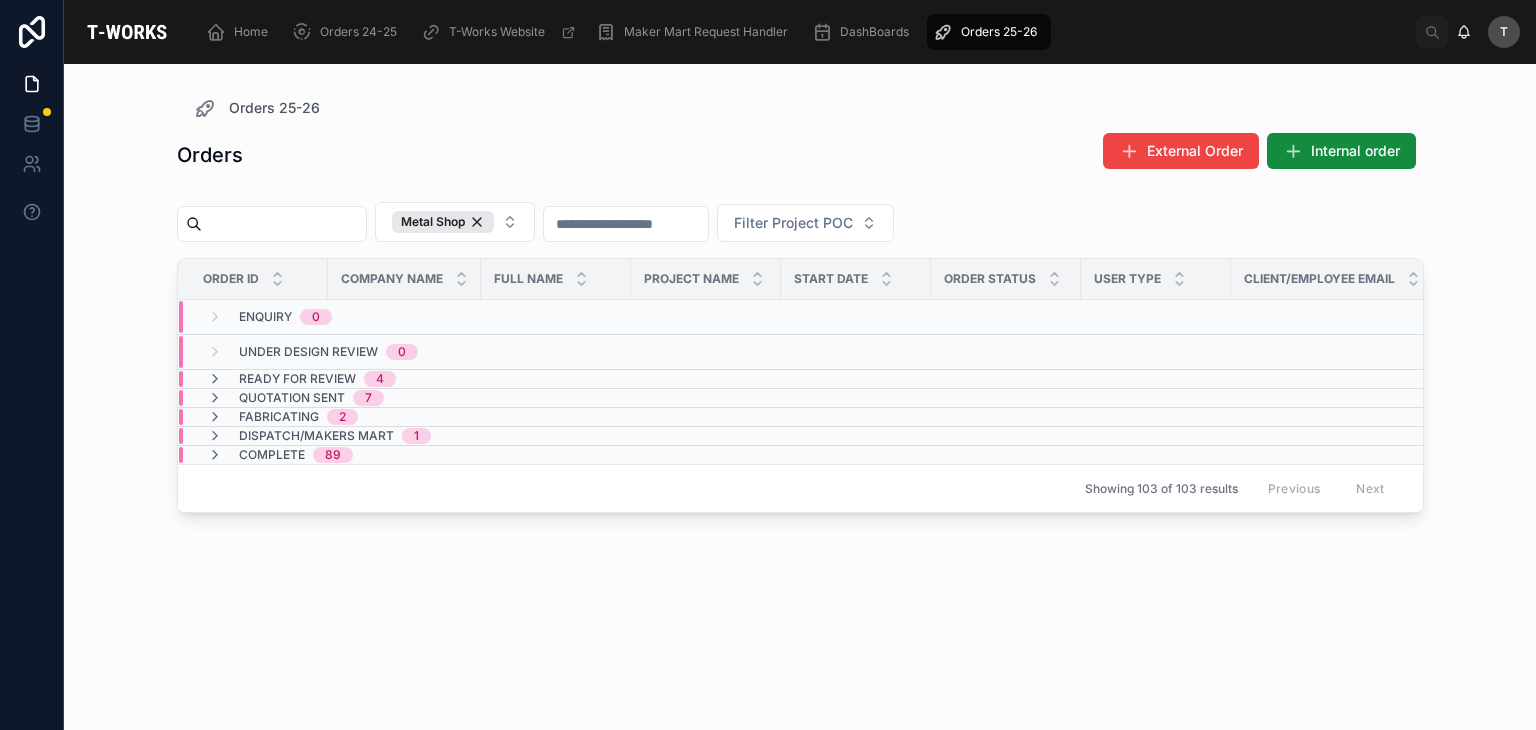 click on "Ready for Review 4" at bounding box center [301, 379] 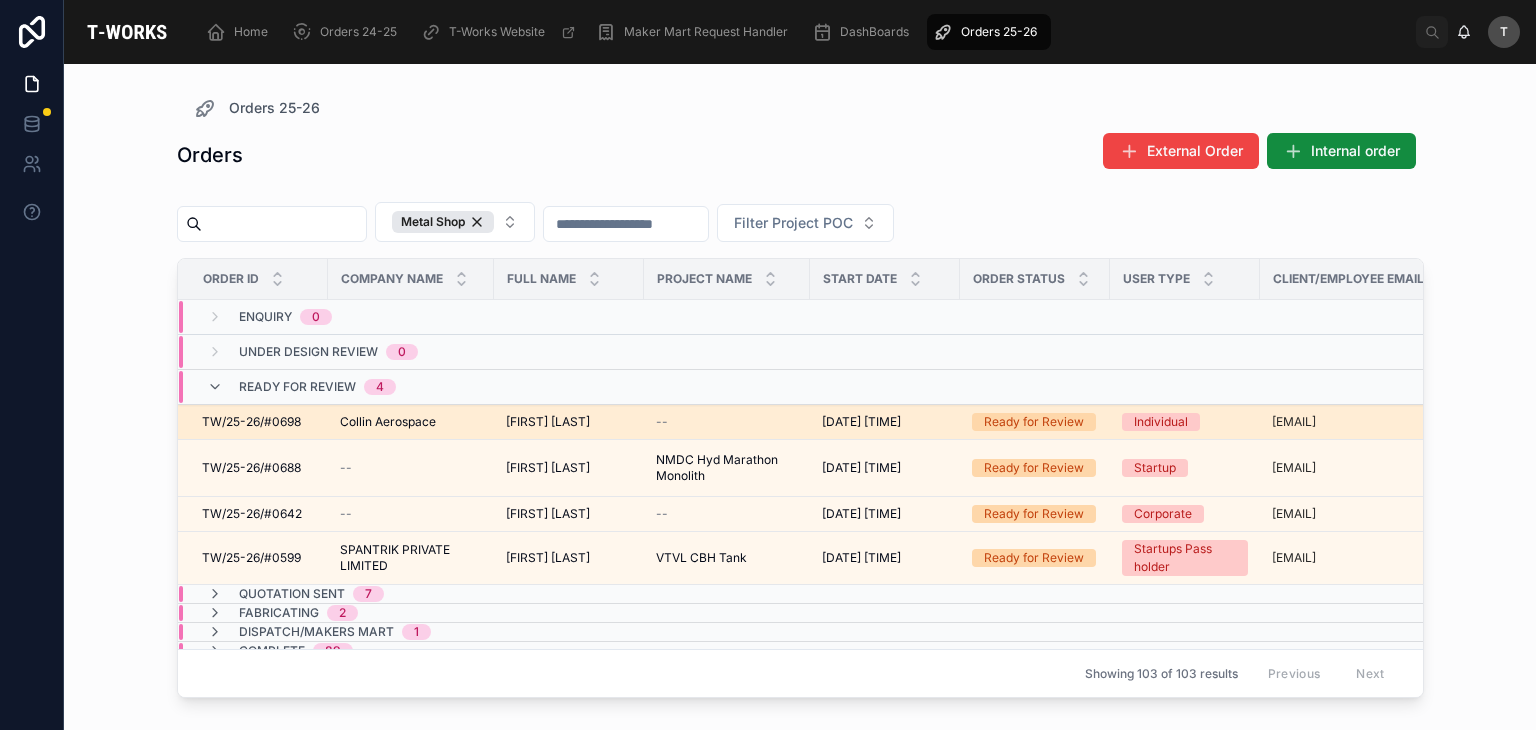 click on "Collin Aerospace Collin Aerospace" at bounding box center (411, 422) 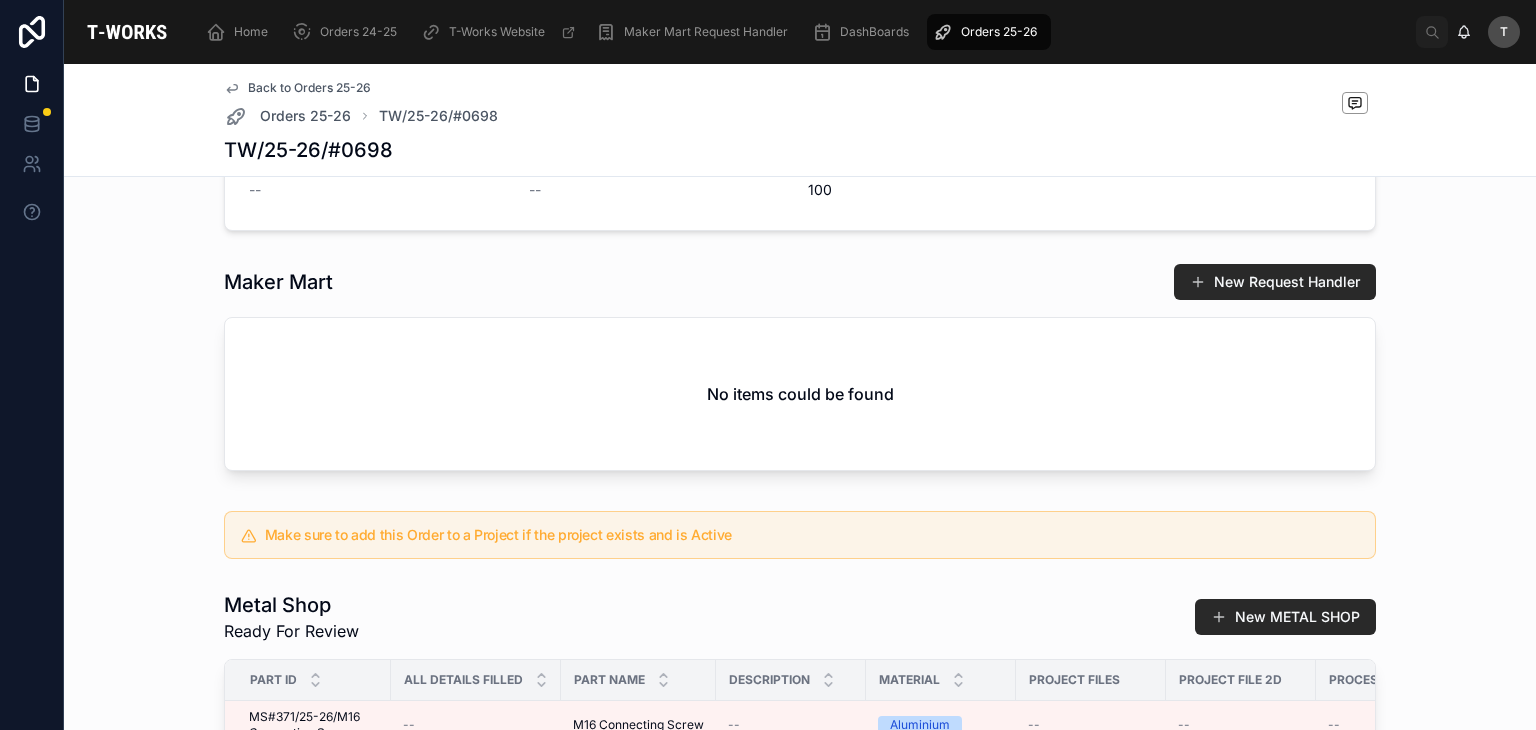 scroll, scrollTop: 1100, scrollLeft: 0, axis: vertical 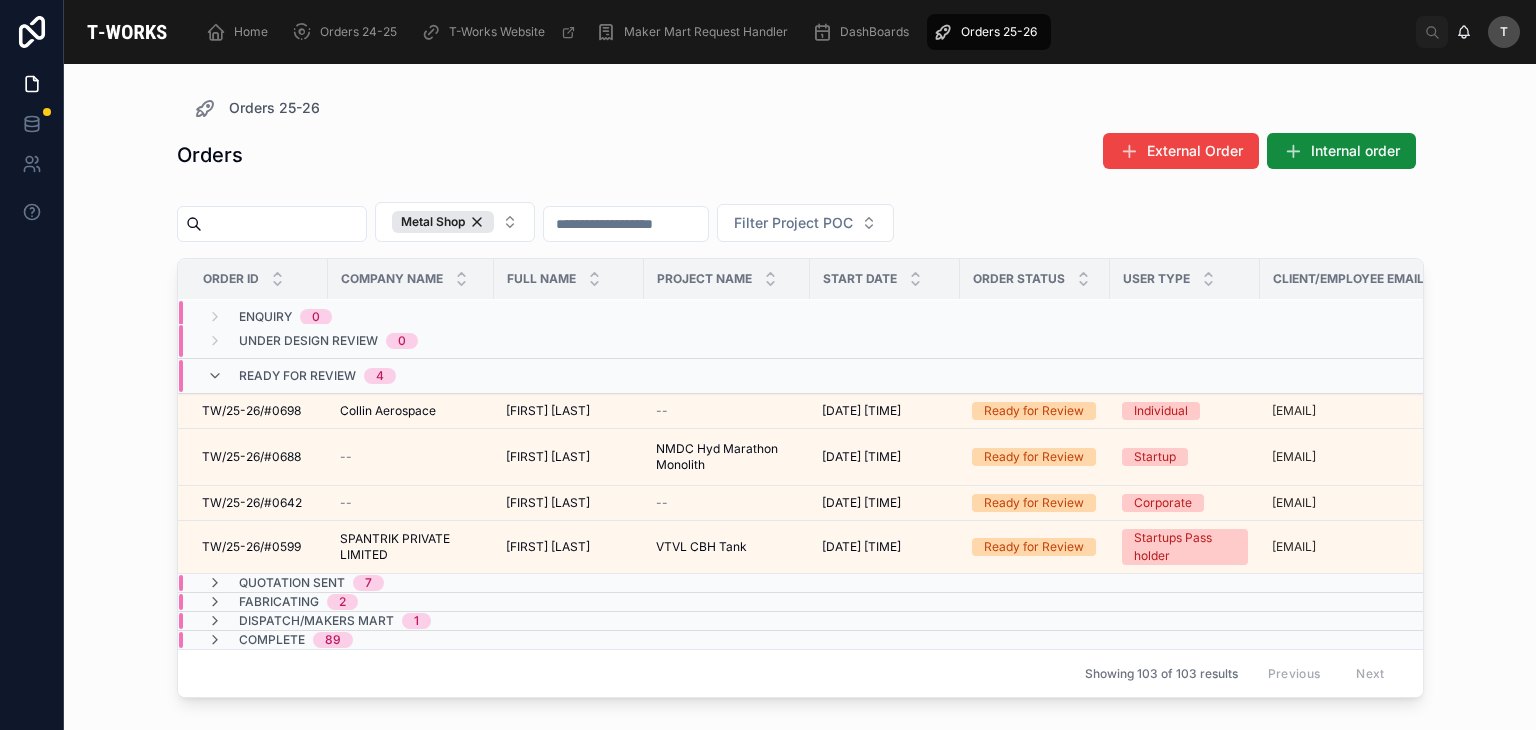 click on "89" at bounding box center (333, 640) 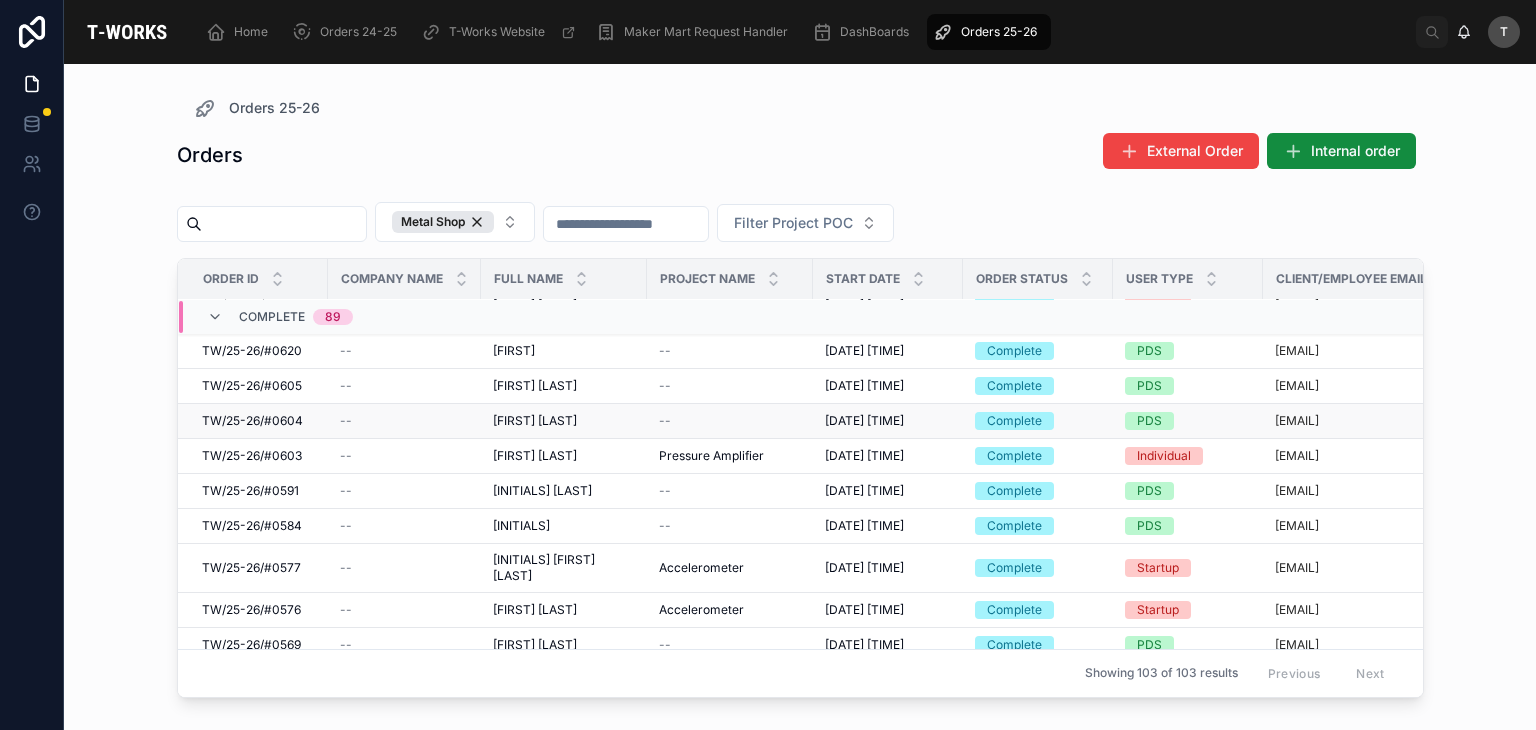 scroll, scrollTop: 604, scrollLeft: 0, axis: vertical 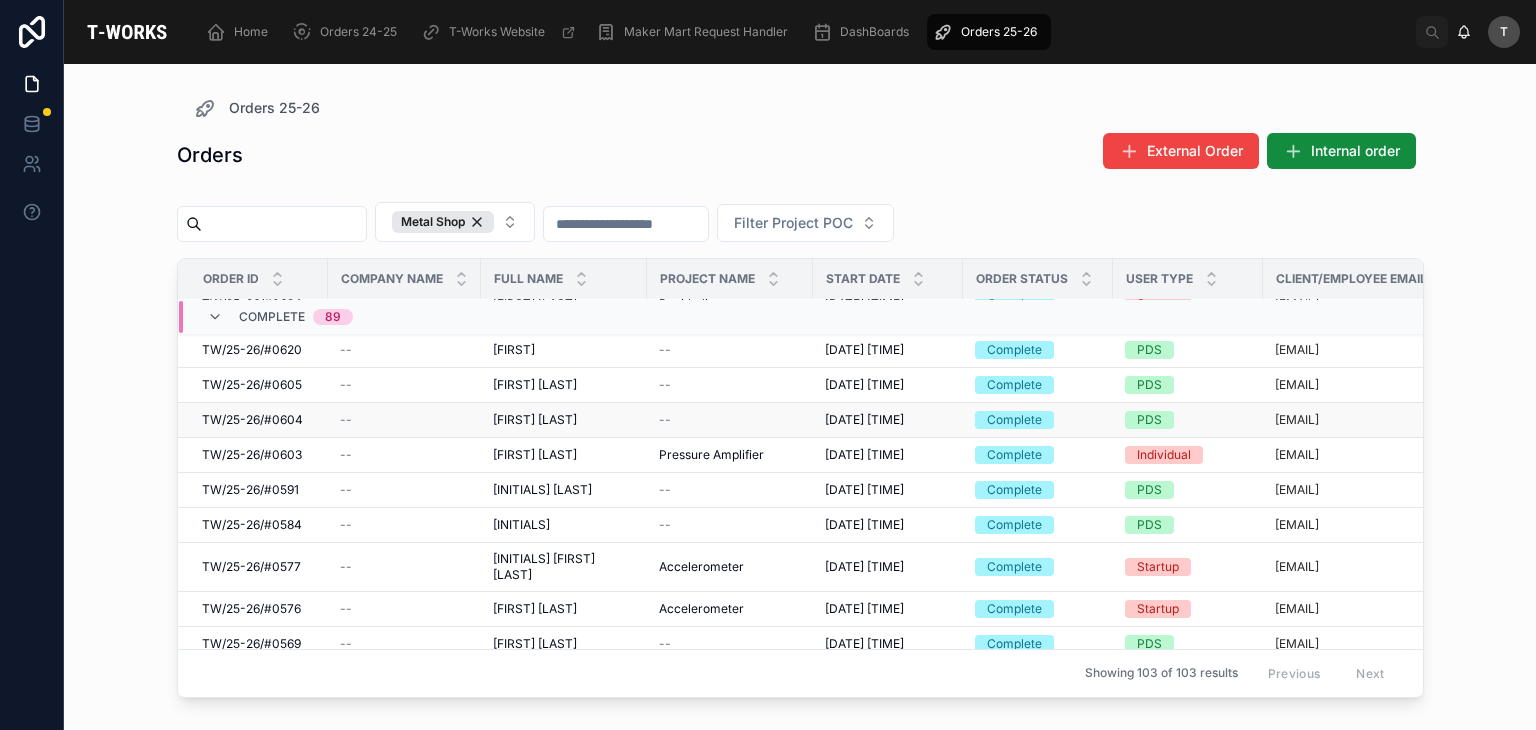click on "TW/25-26/#0604" at bounding box center [252, 420] 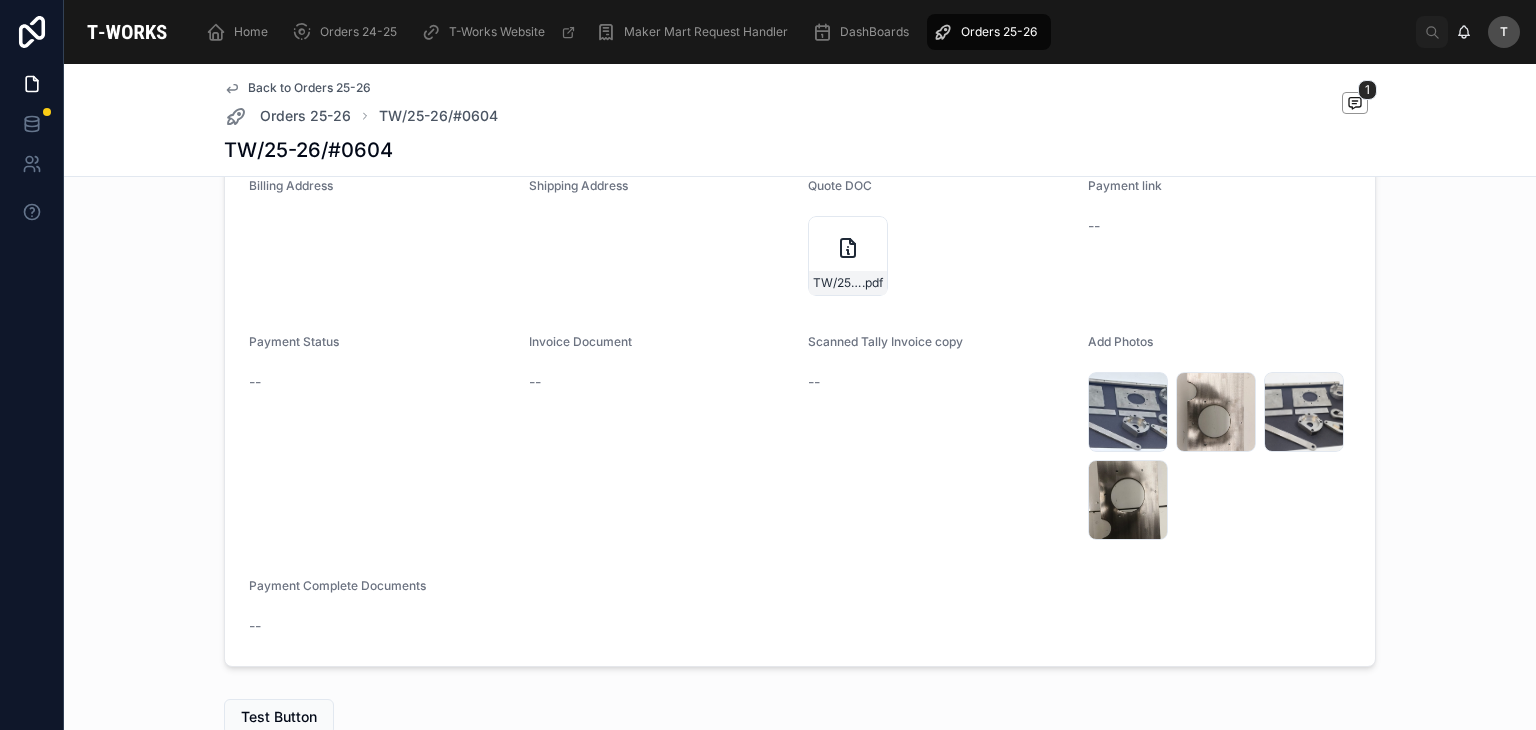 scroll, scrollTop: 619, scrollLeft: 0, axis: vertical 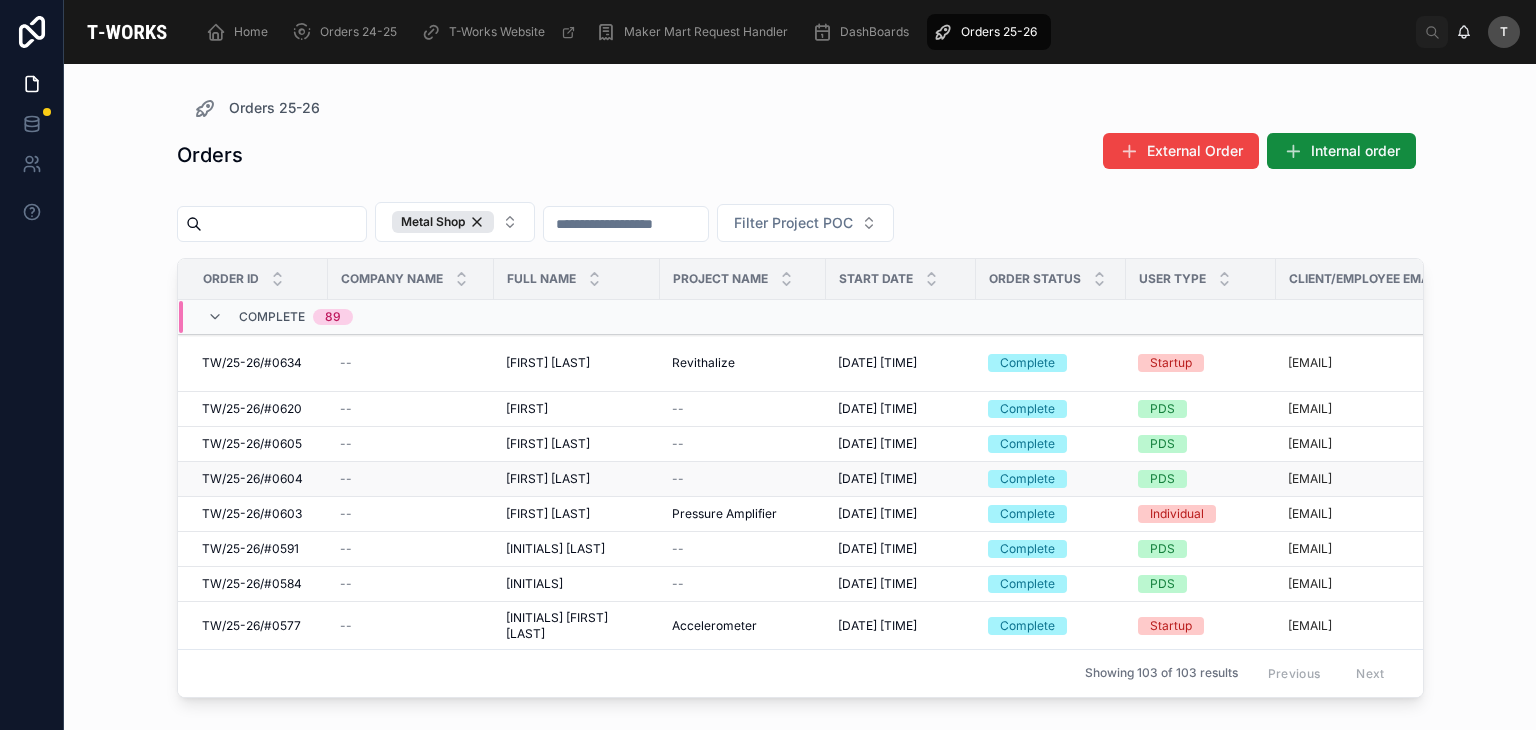 click on "TW/25-26/#0604" at bounding box center [252, 479] 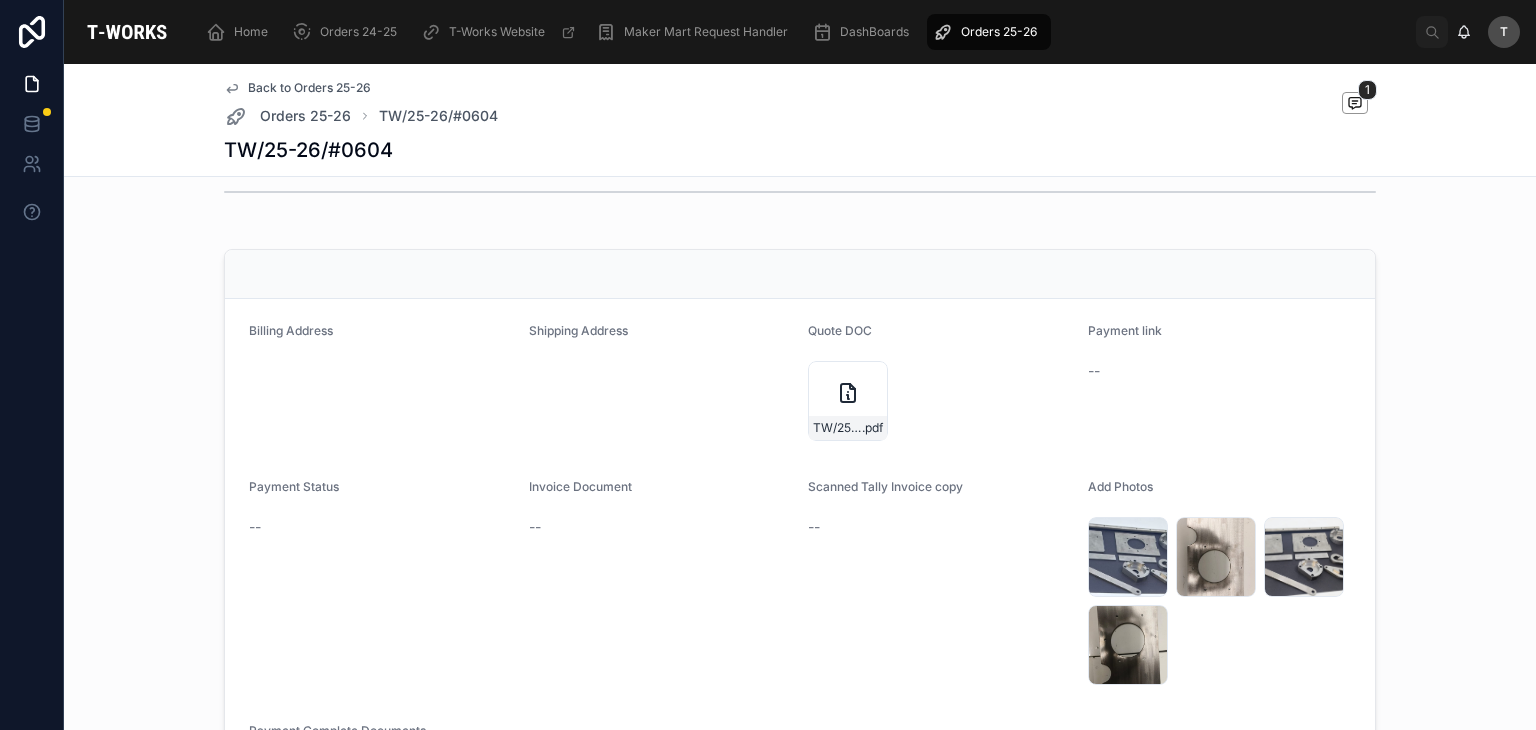 scroll, scrollTop: 519, scrollLeft: 0, axis: vertical 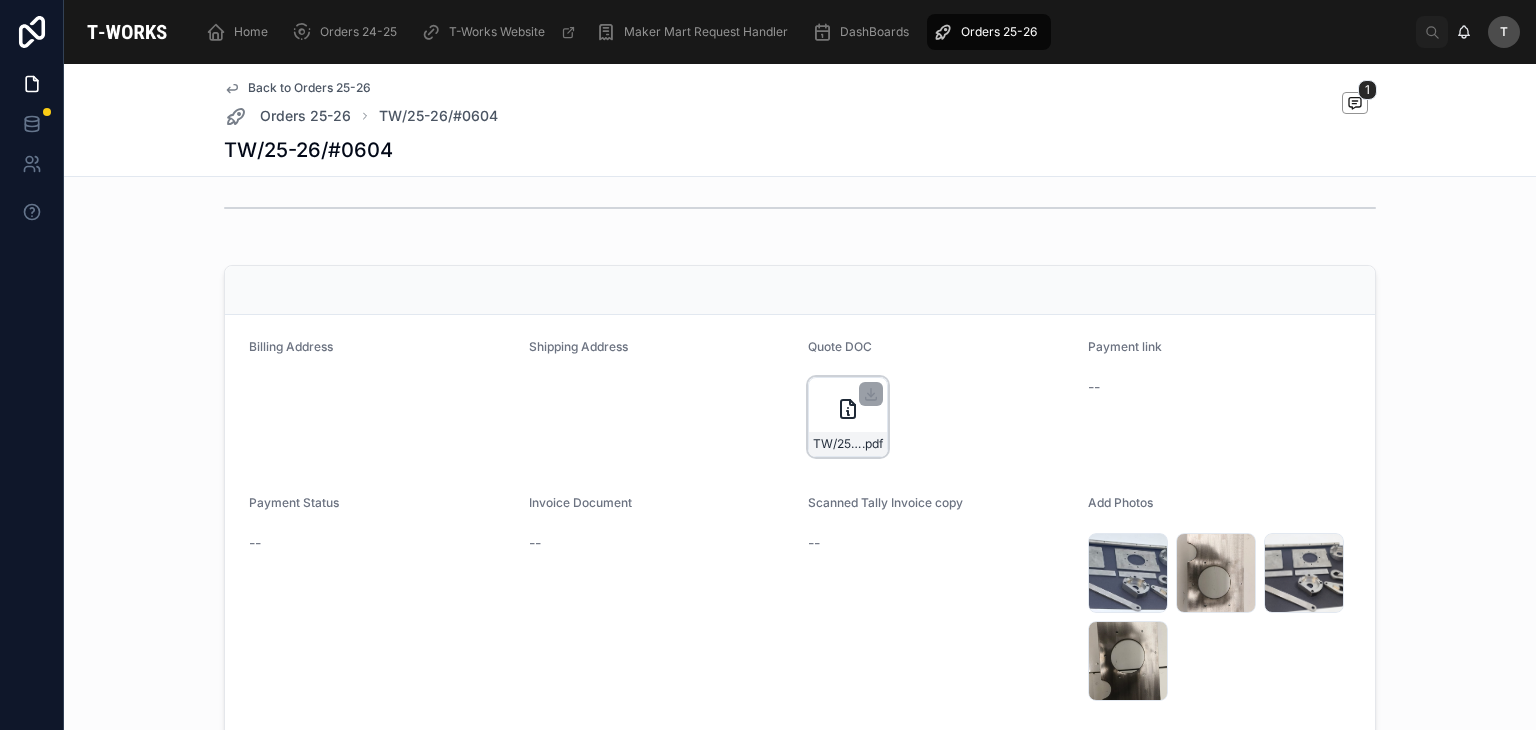 click on "TW/25-26/#0604 .pdf" at bounding box center (848, 417) 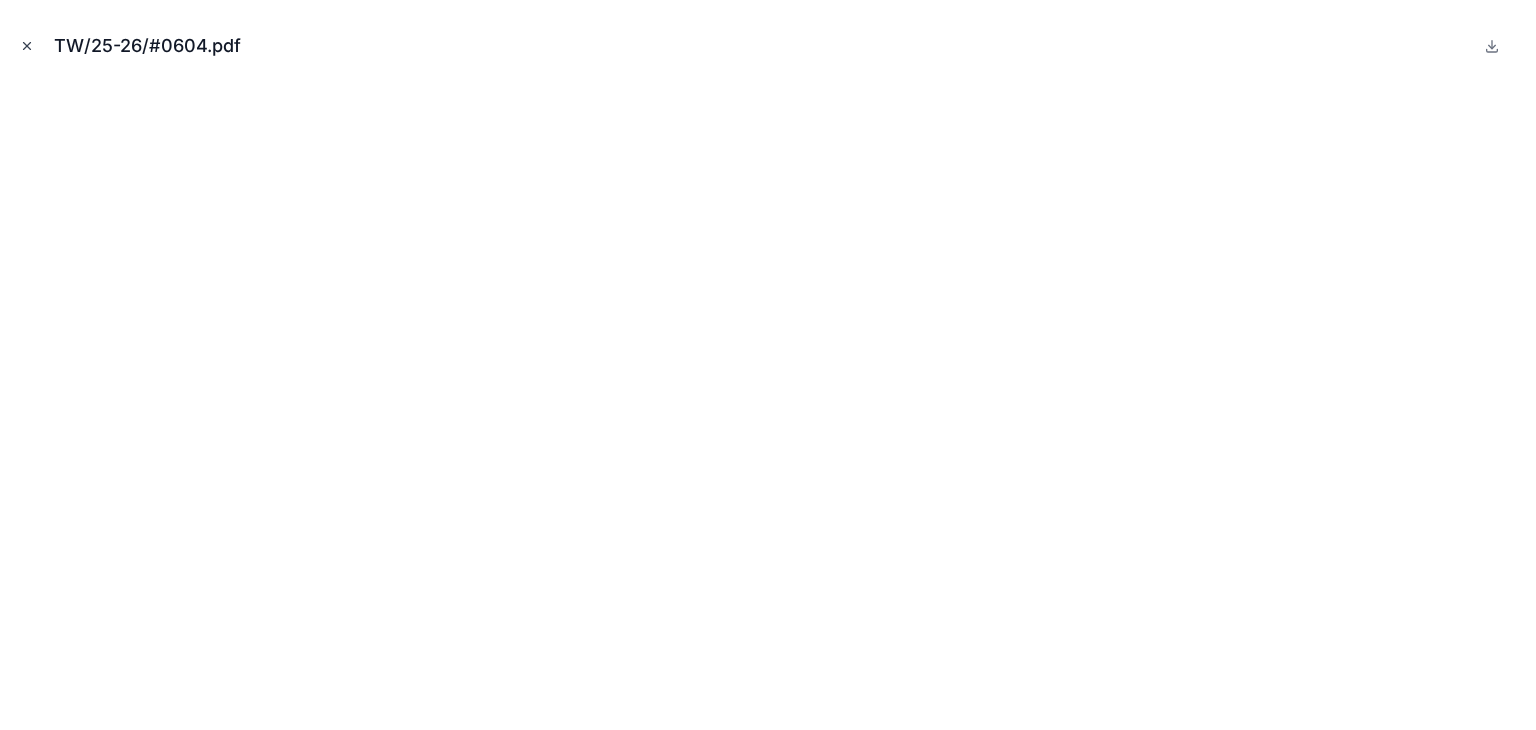 click 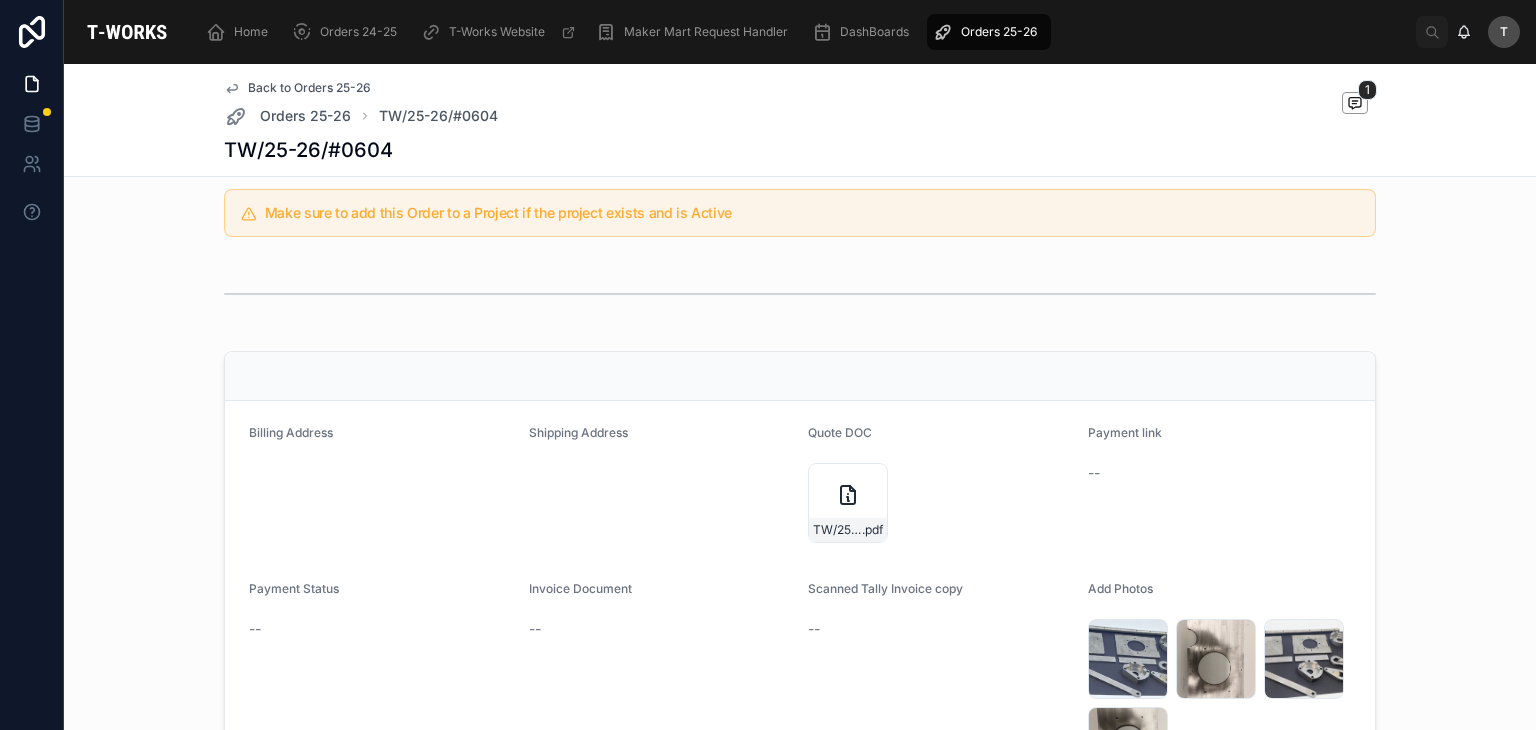 scroll, scrollTop: 119, scrollLeft: 0, axis: vertical 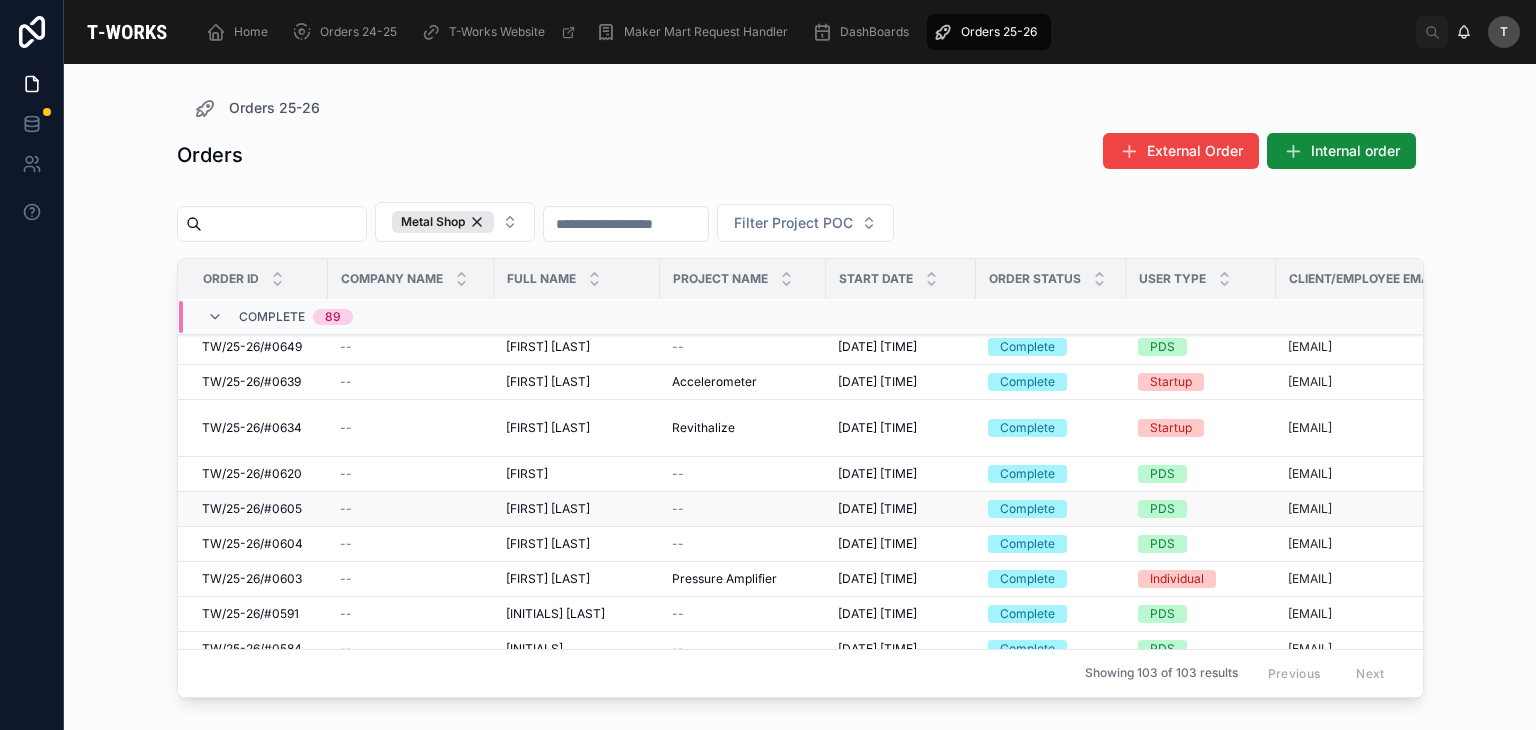 click on "TW/25-26/#0605" at bounding box center (252, 509) 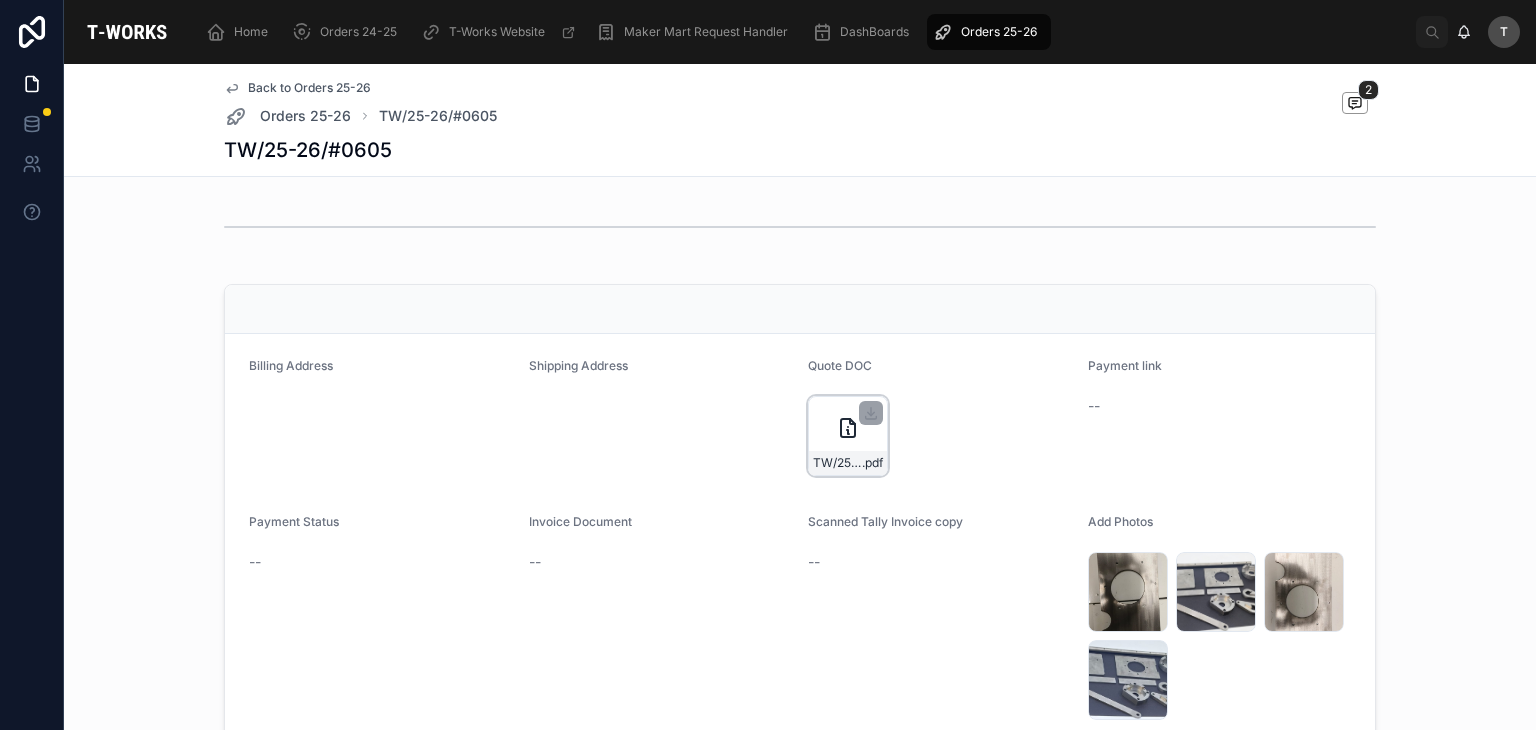 scroll, scrollTop: 500, scrollLeft: 0, axis: vertical 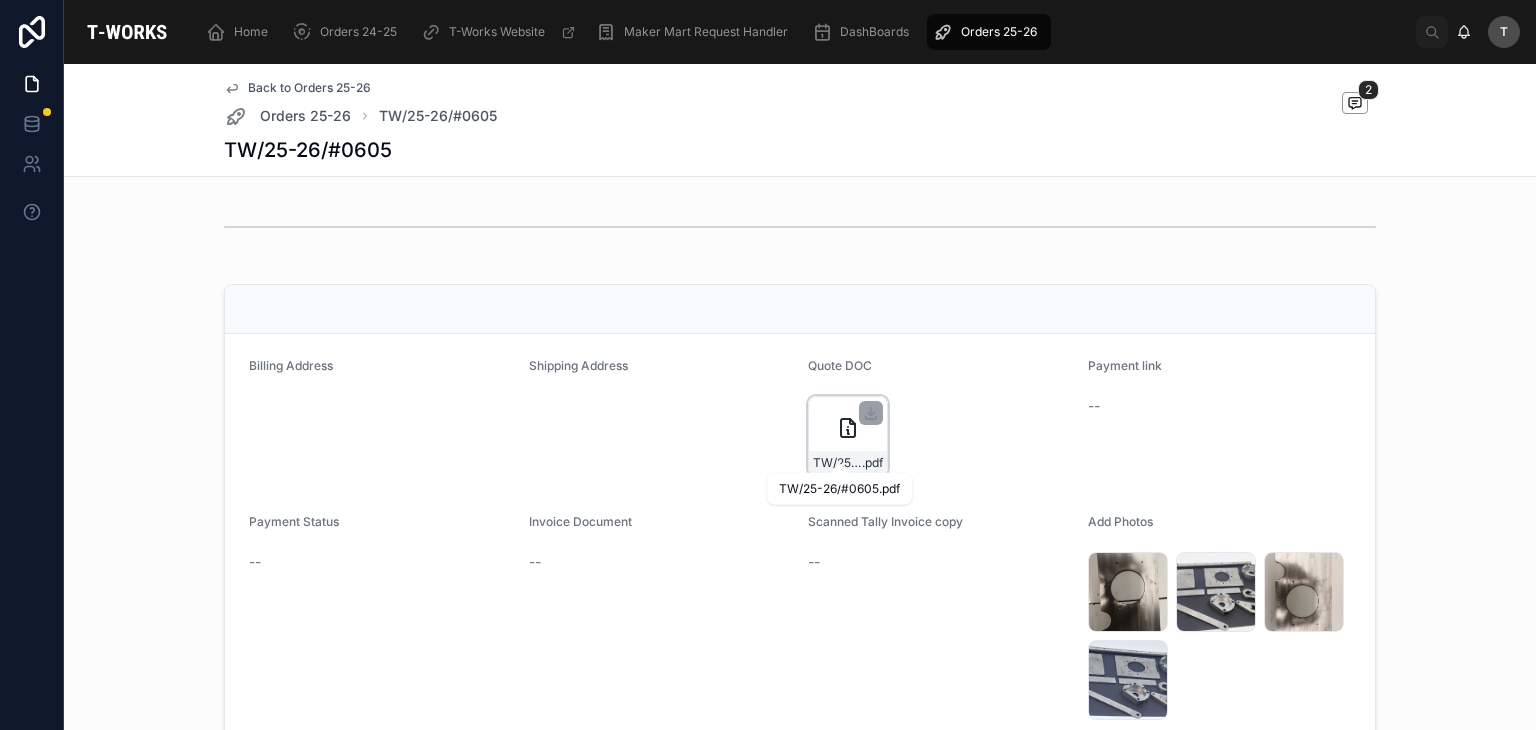 click on ".pdf" at bounding box center [872, 463] 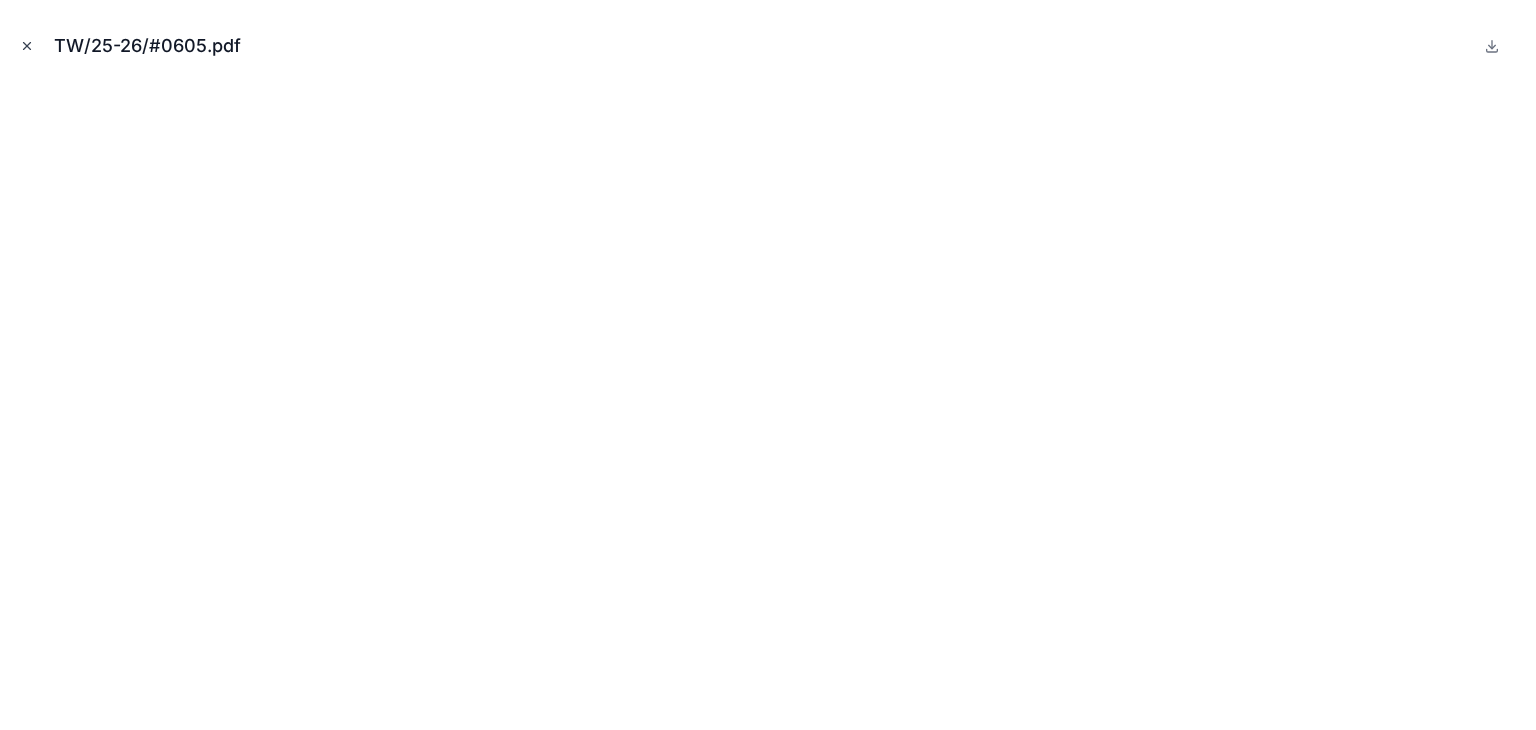 click 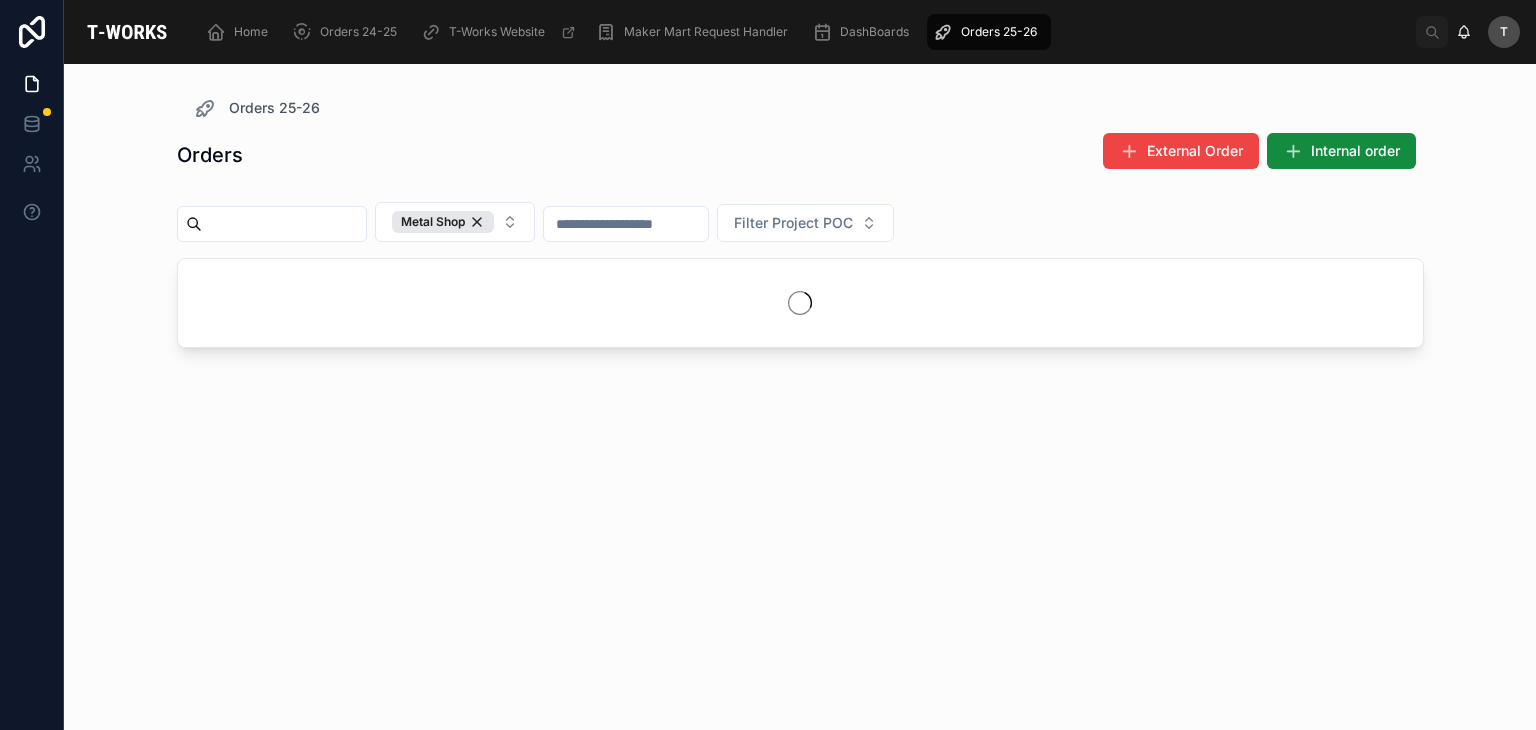 scroll, scrollTop: 0, scrollLeft: 0, axis: both 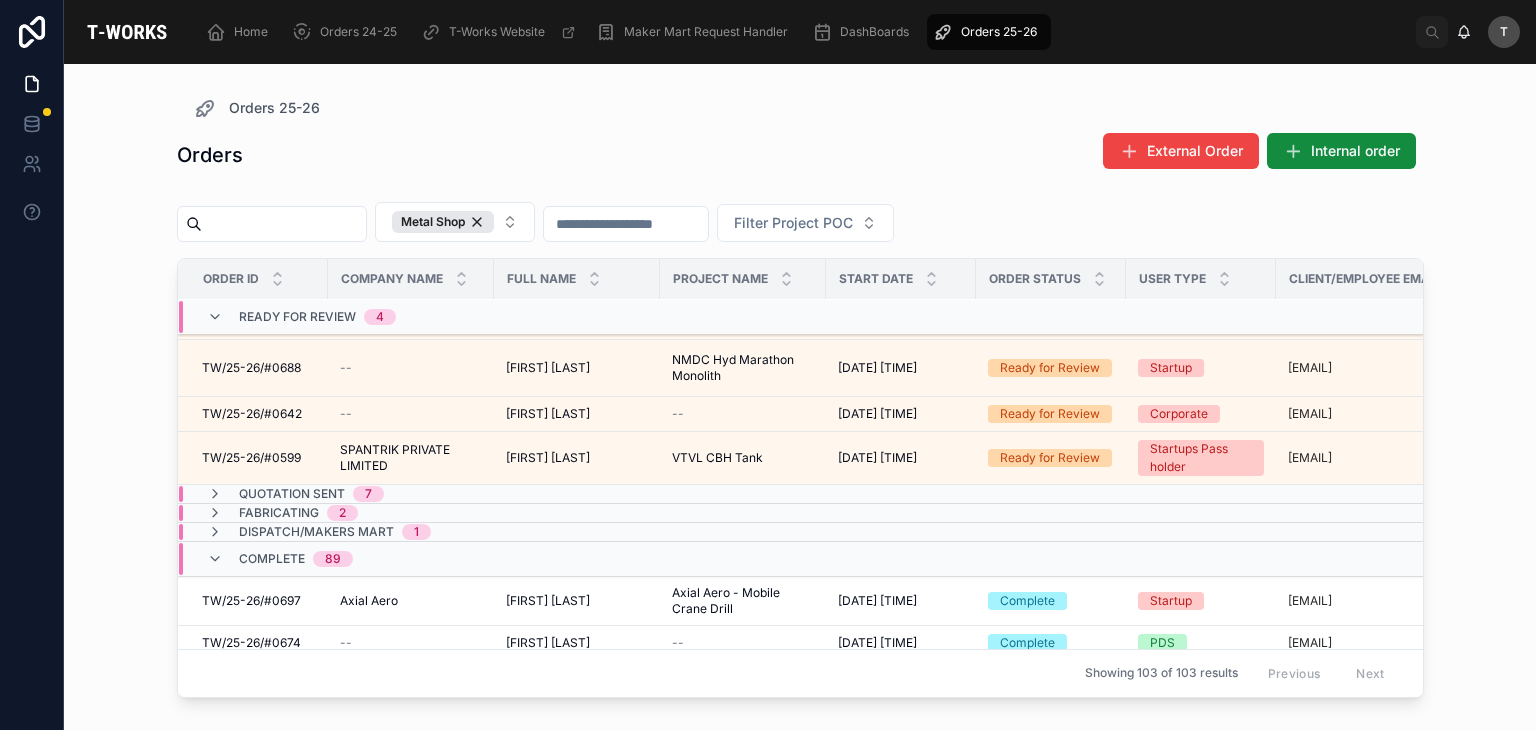 click on "Quotation Sent" at bounding box center [292, 494] 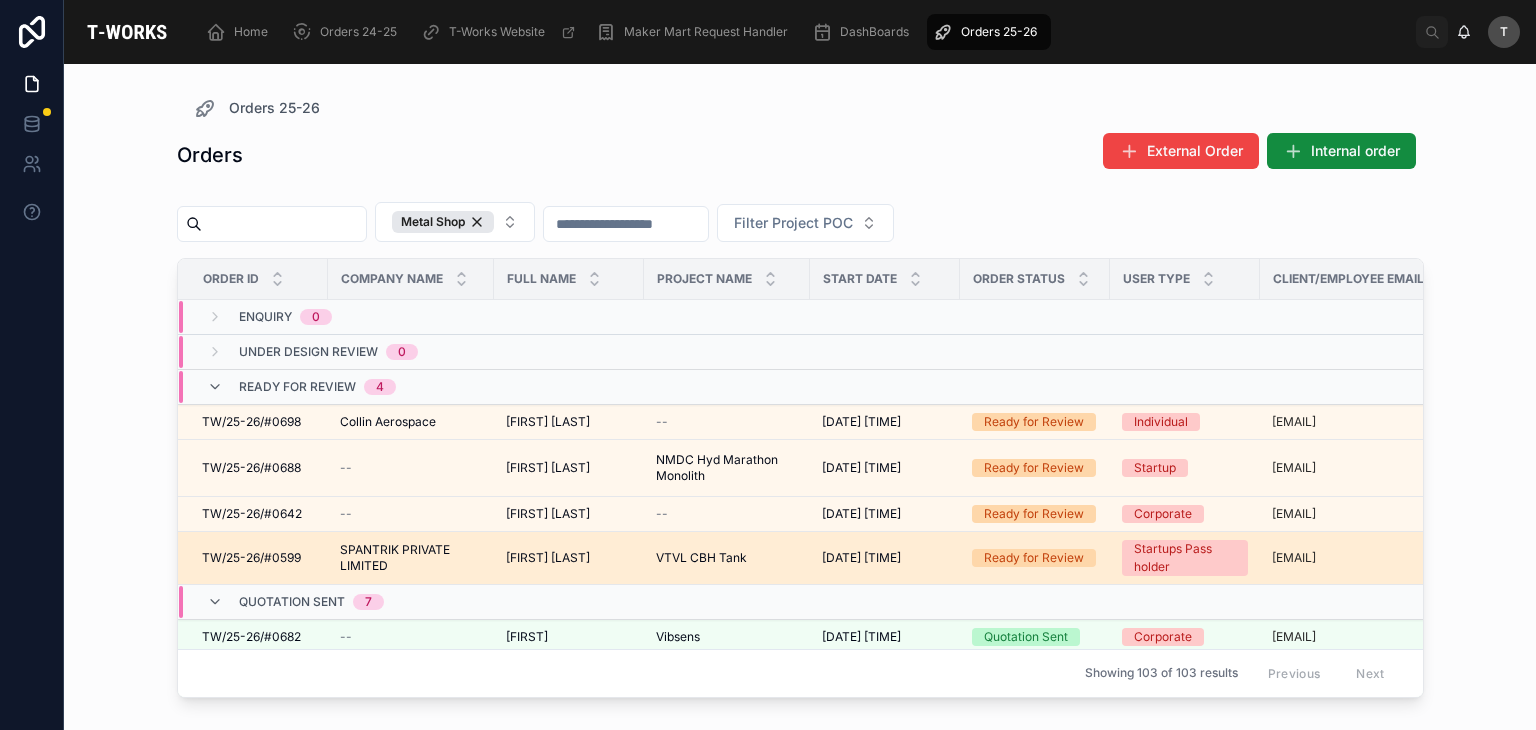 scroll, scrollTop: 0, scrollLeft: 0, axis: both 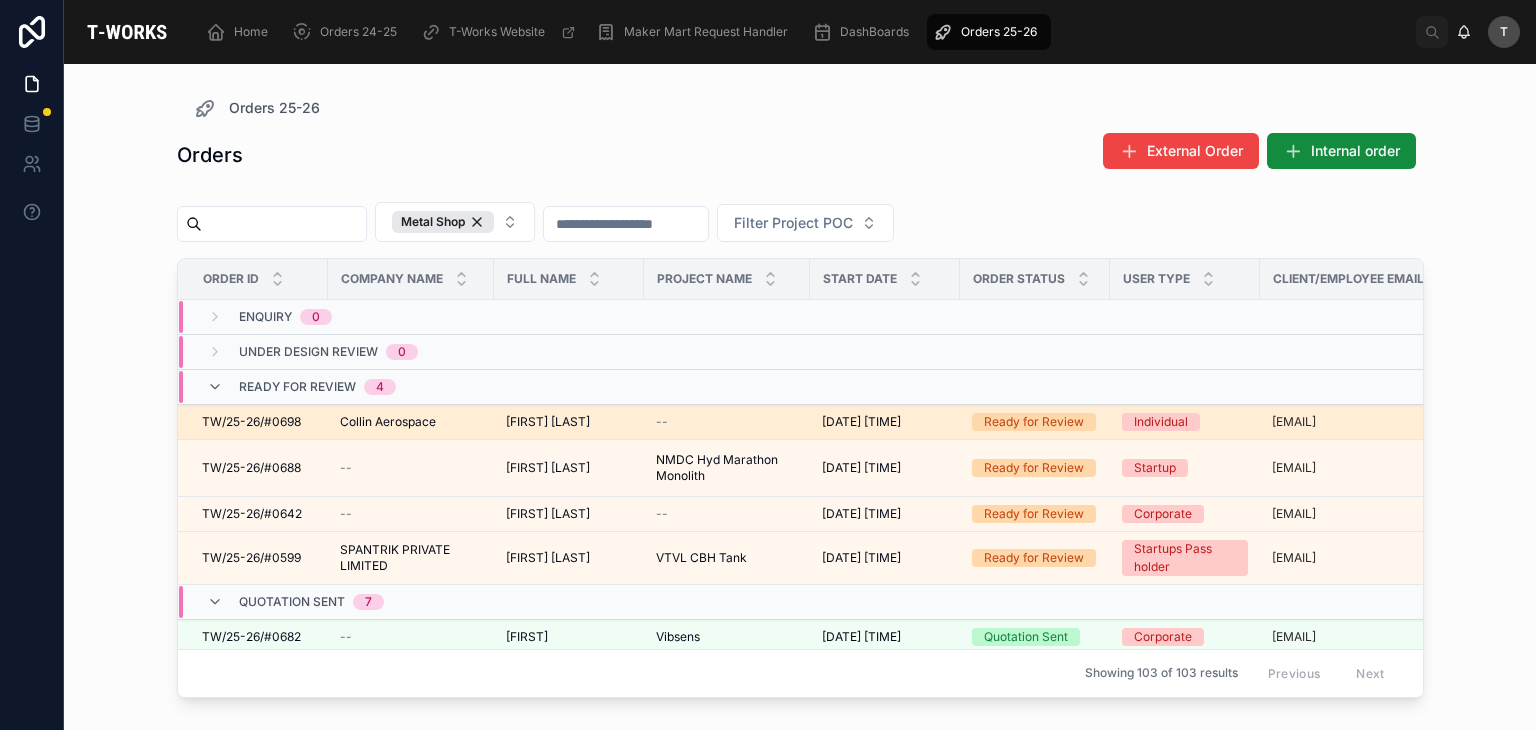 click on "Collin Aerospace" at bounding box center [388, 422] 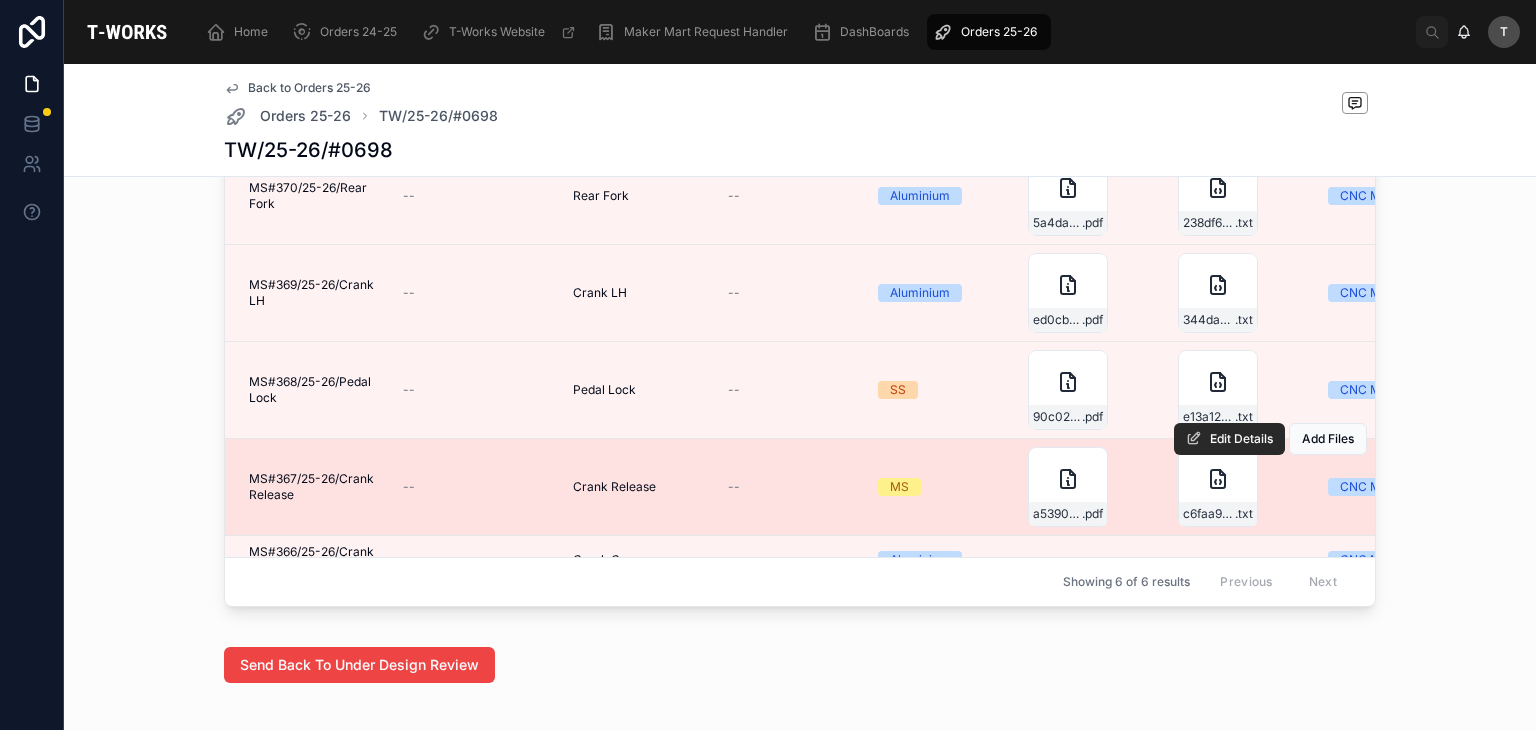 scroll, scrollTop: 1200, scrollLeft: 0, axis: vertical 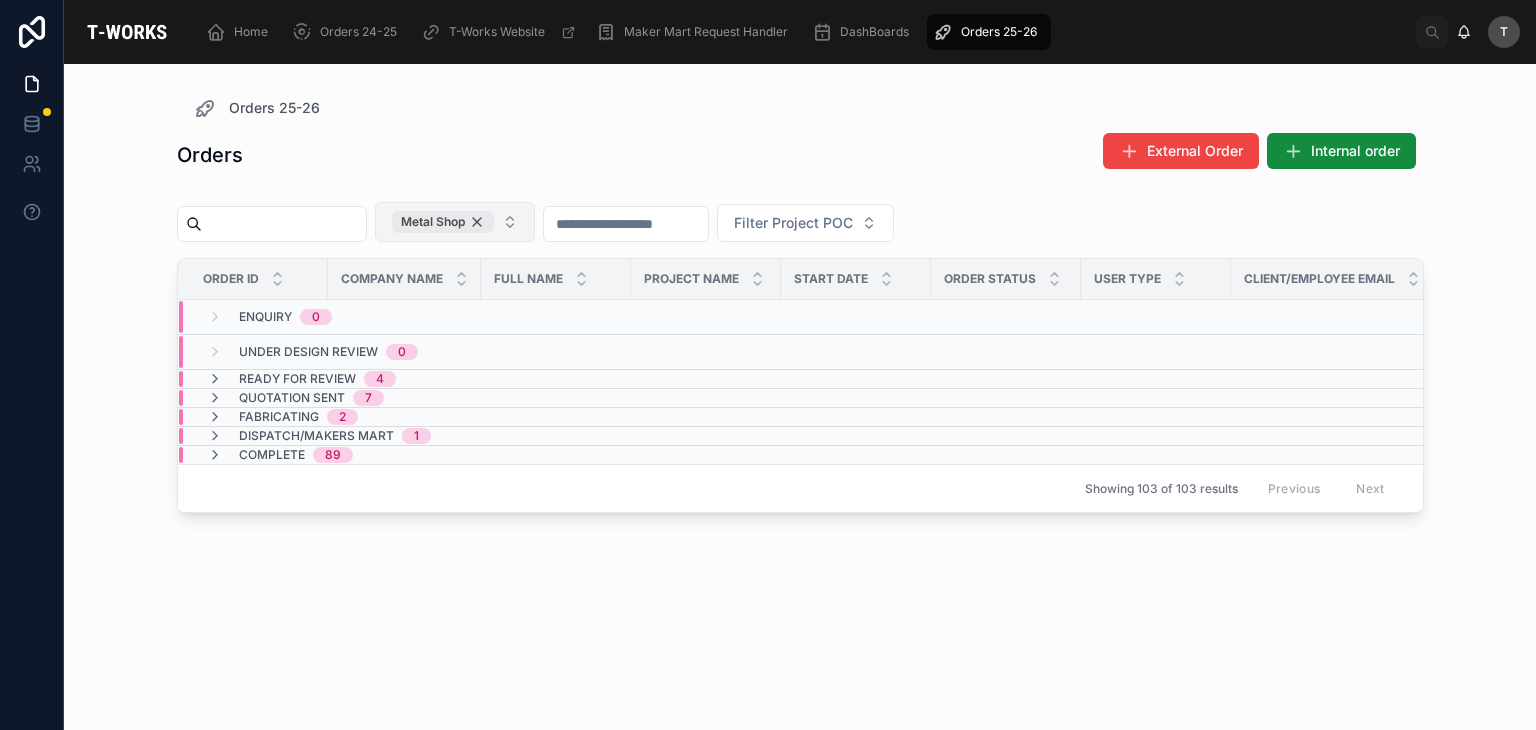 click on "Metal Shop" at bounding box center [443, 222] 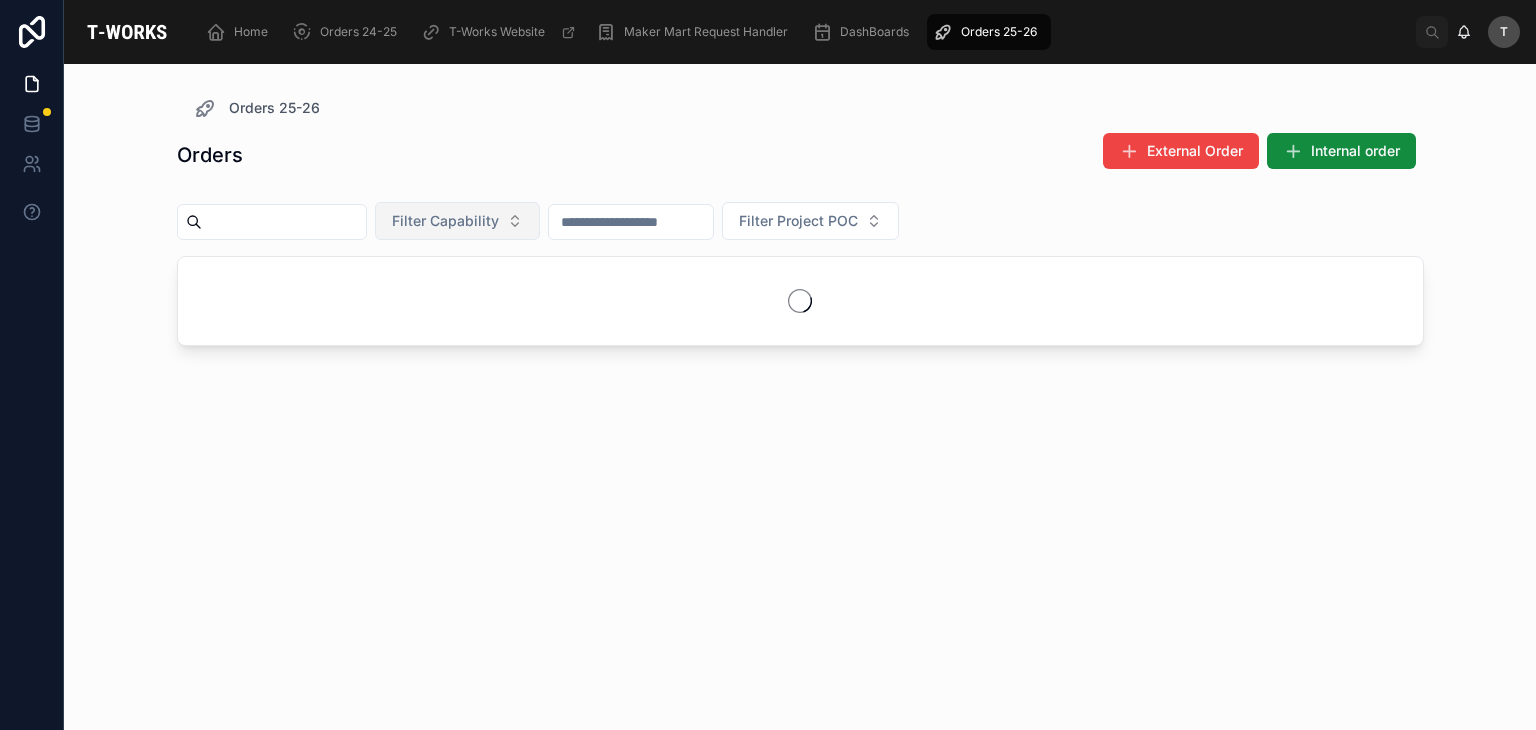 click on "Filter Capability" at bounding box center [445, 221] 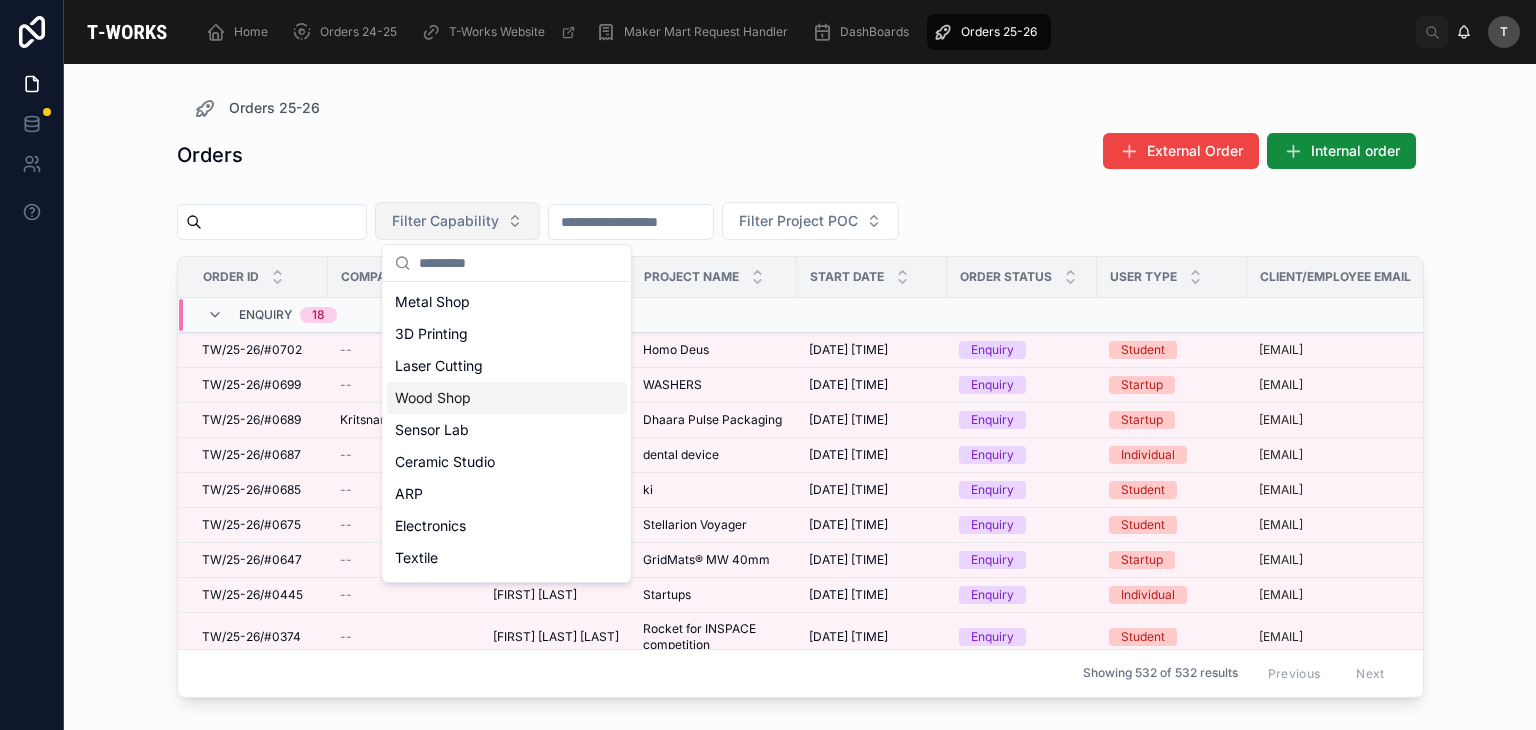 click on "Wood Shop" at bounding box center [507, 398] 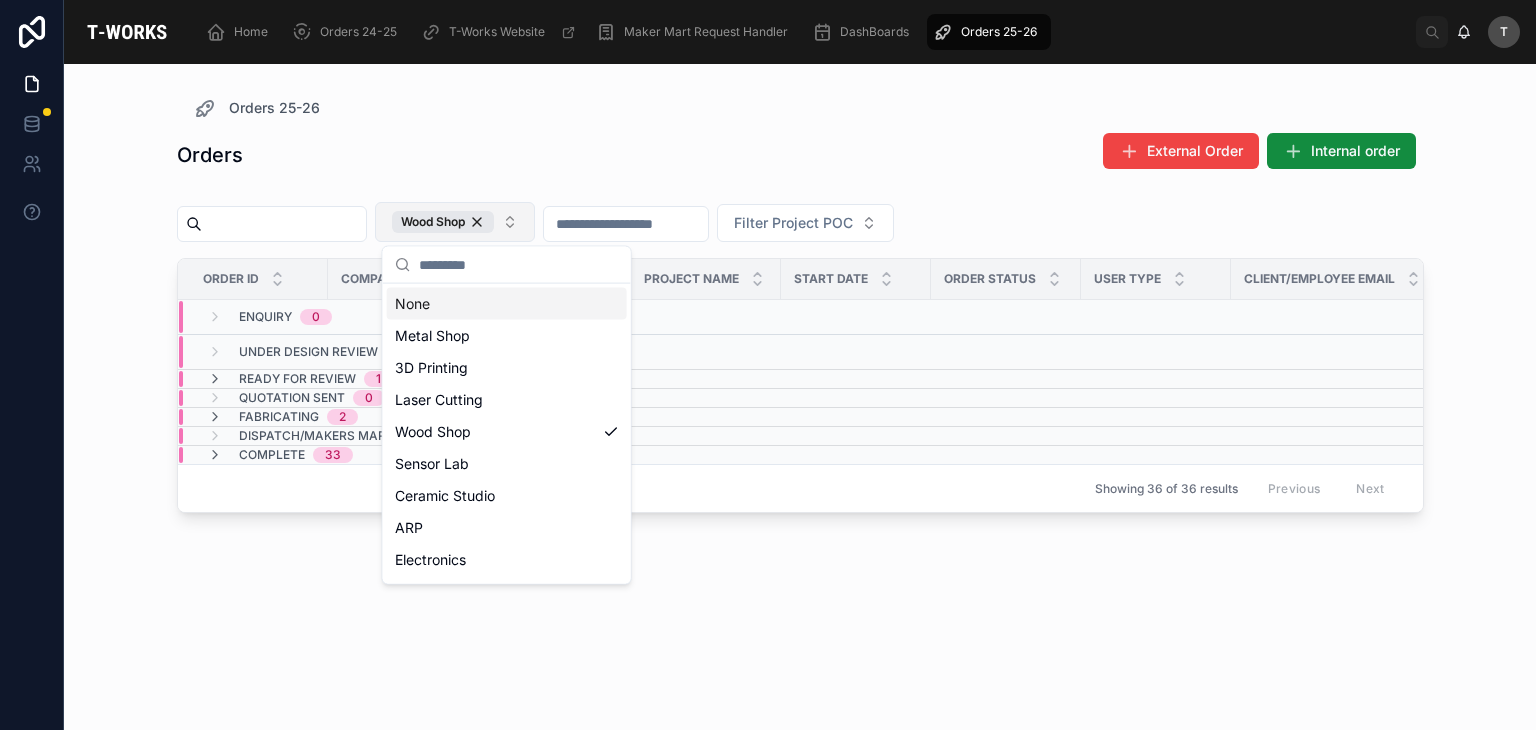 click on "Orders External Order Internal order" at bounding box center (800, 155) 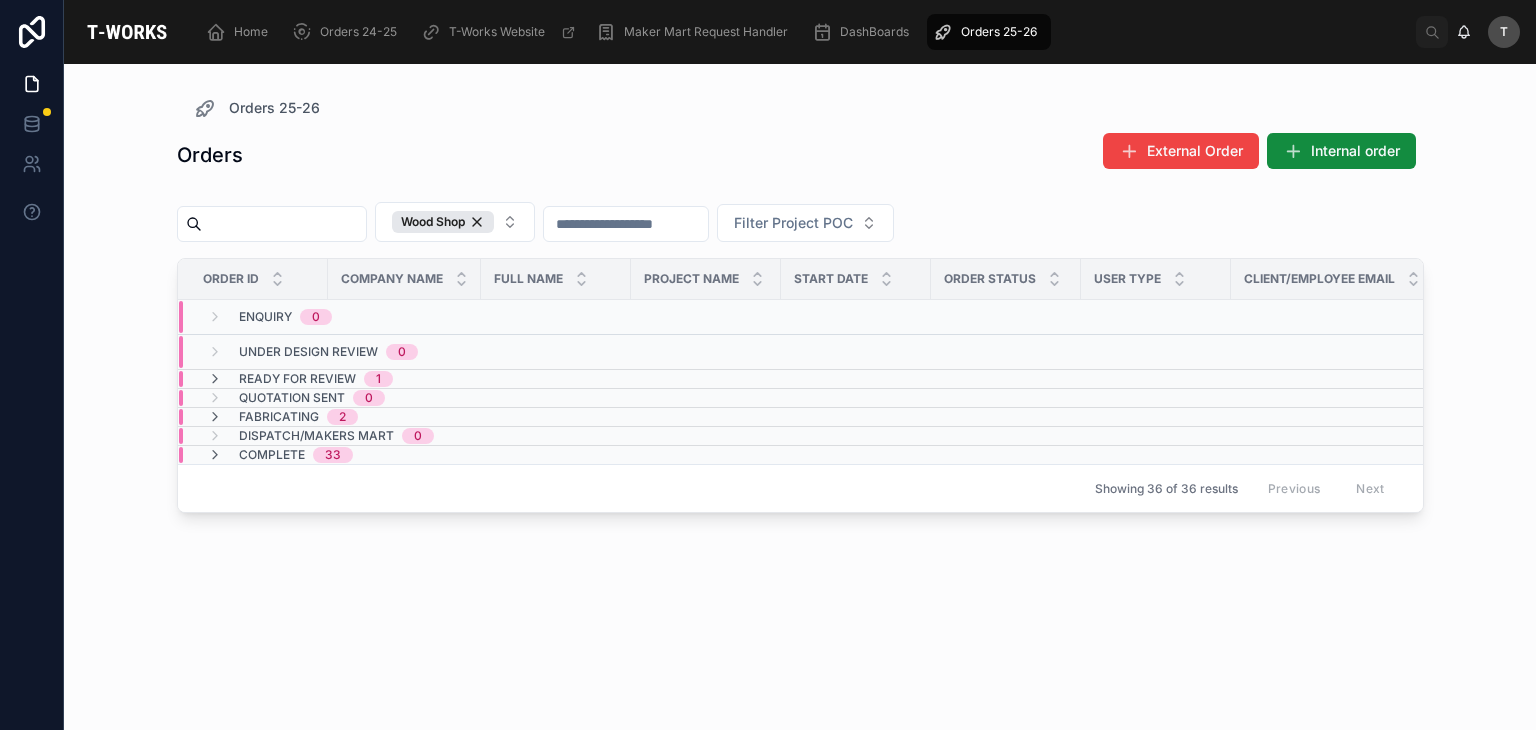 scroll, scrollTop: 0, scrollLeft: 0, axis: both 